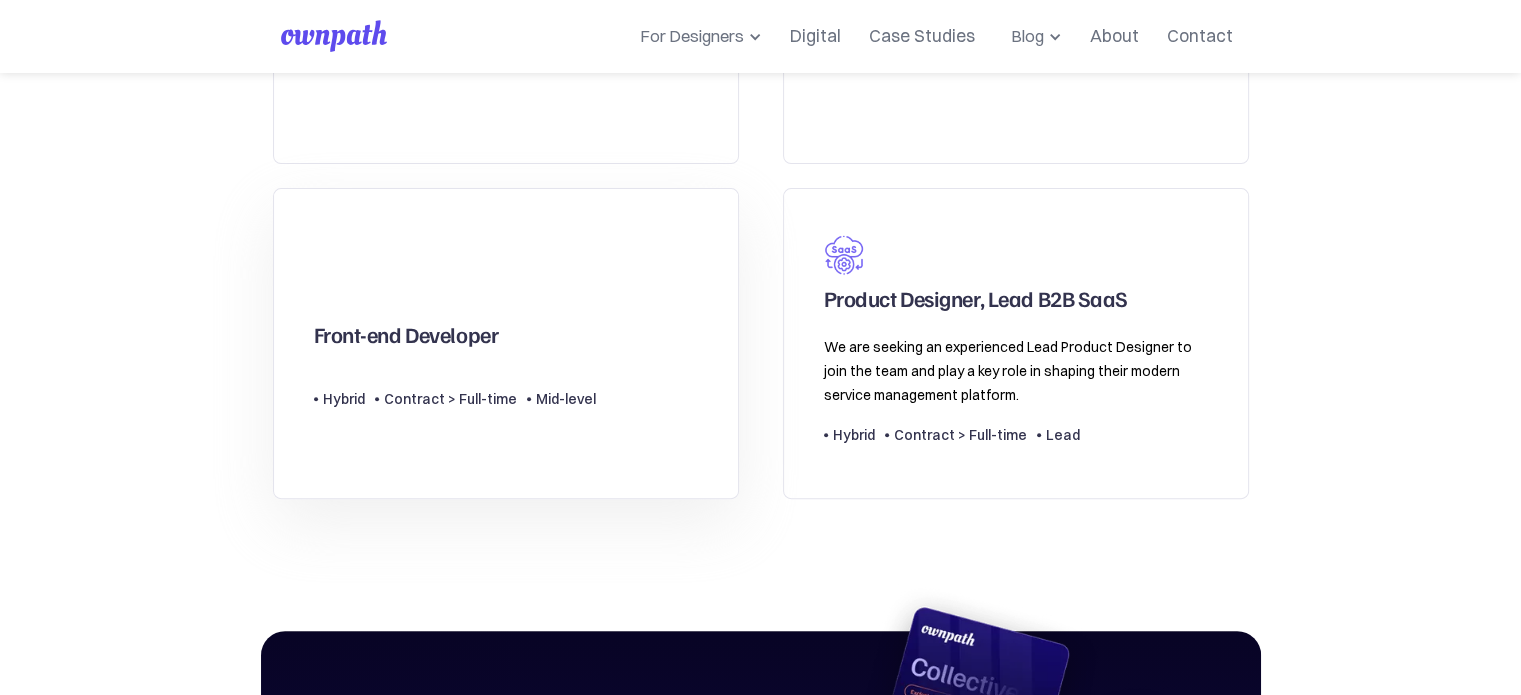 scroll, scrollTop: 724, scrollLeft: 0, axis: vertical 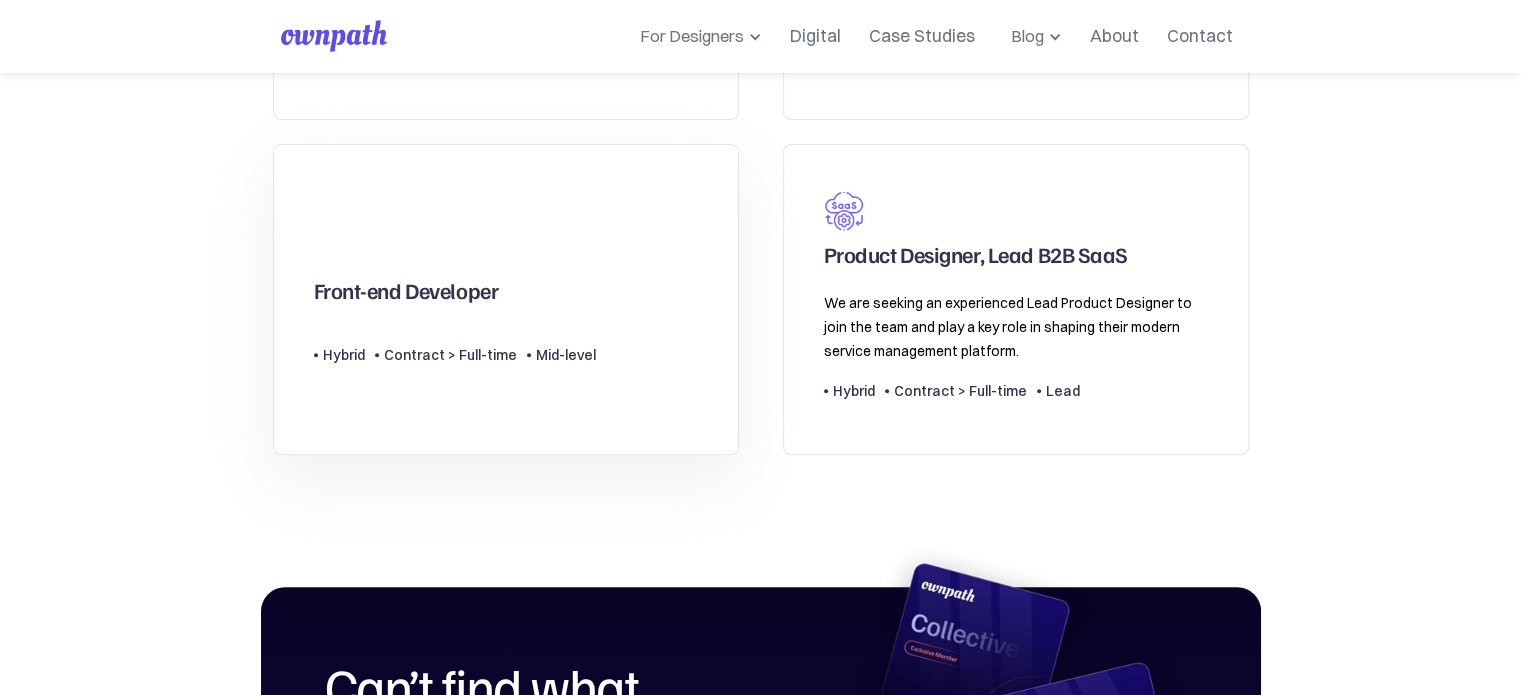 click on "Front-end Developer" at bounding box center (455, 265) 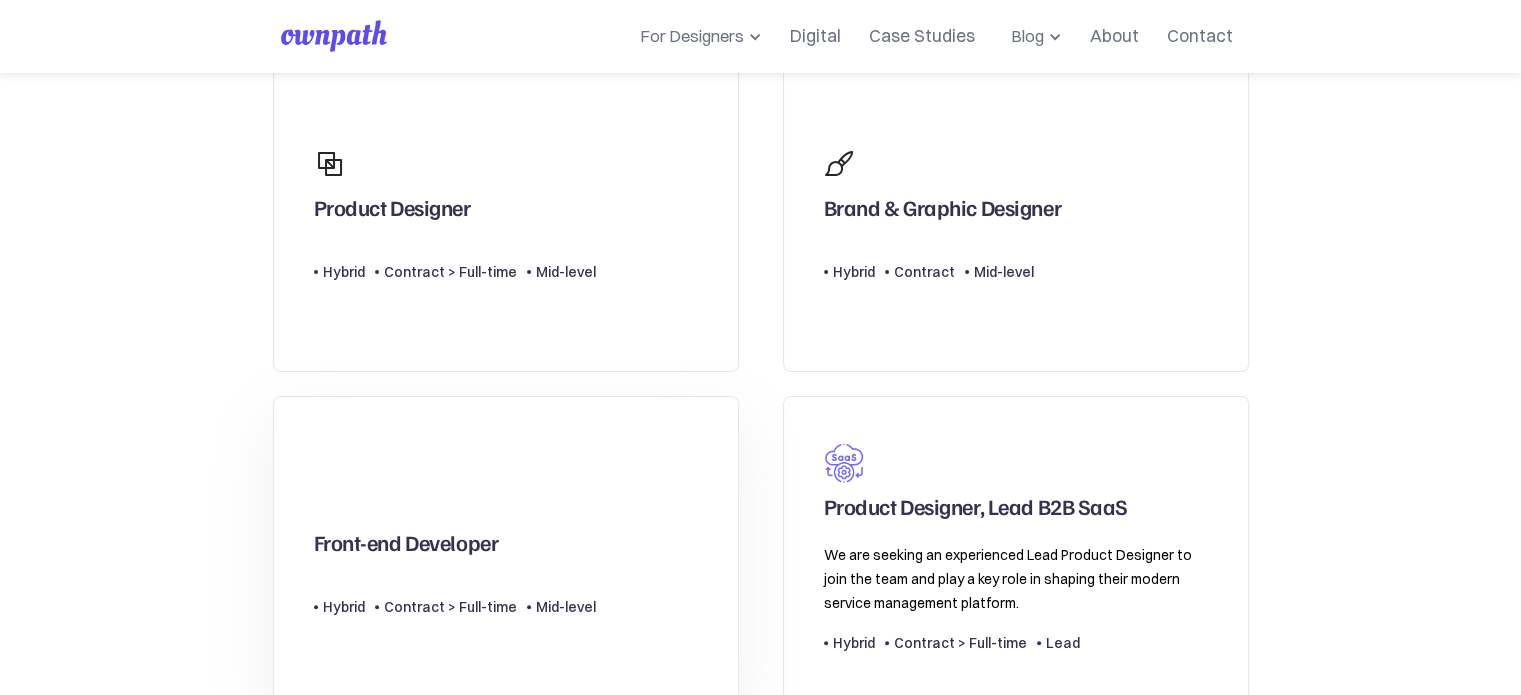 scroll, scrollTop: 540, scrollLeft: 0, axis: vertical 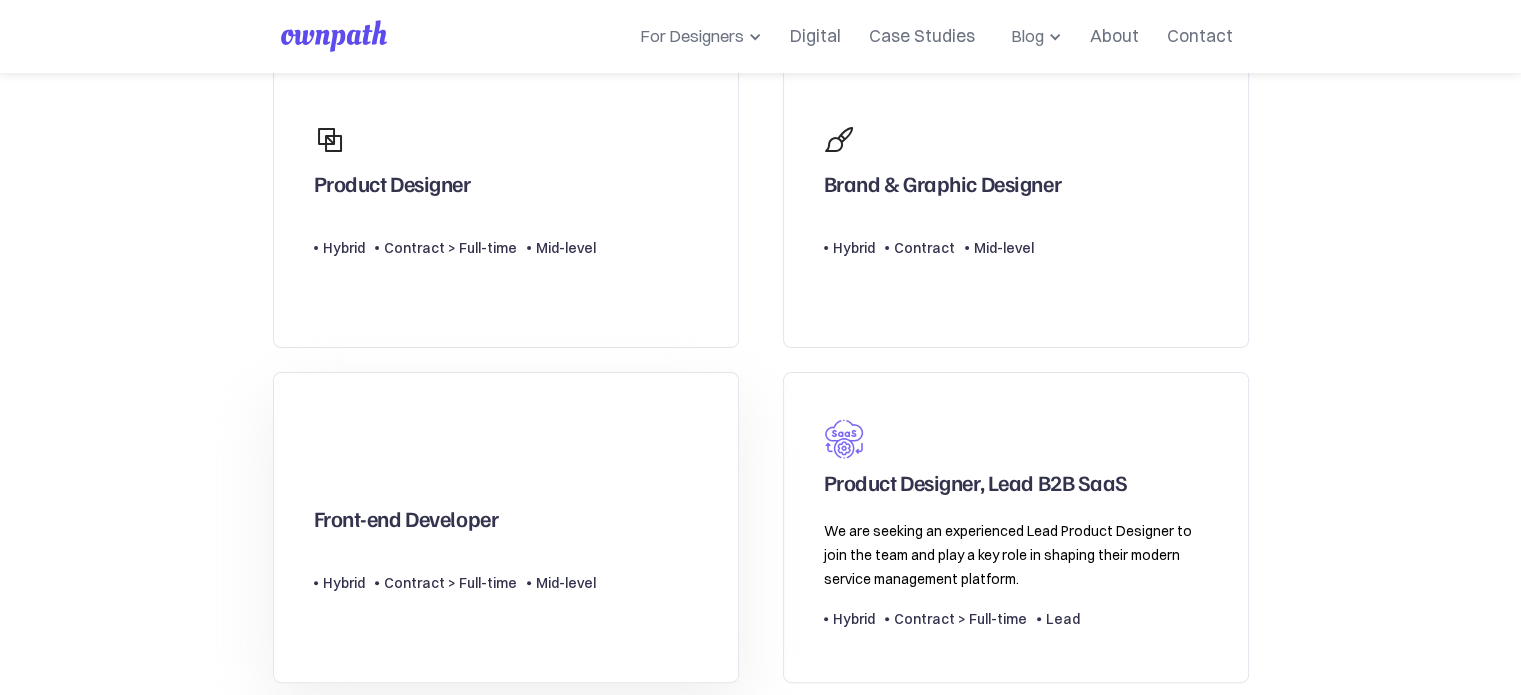click on "Front-end Developer" at bounding box center (406, 523) 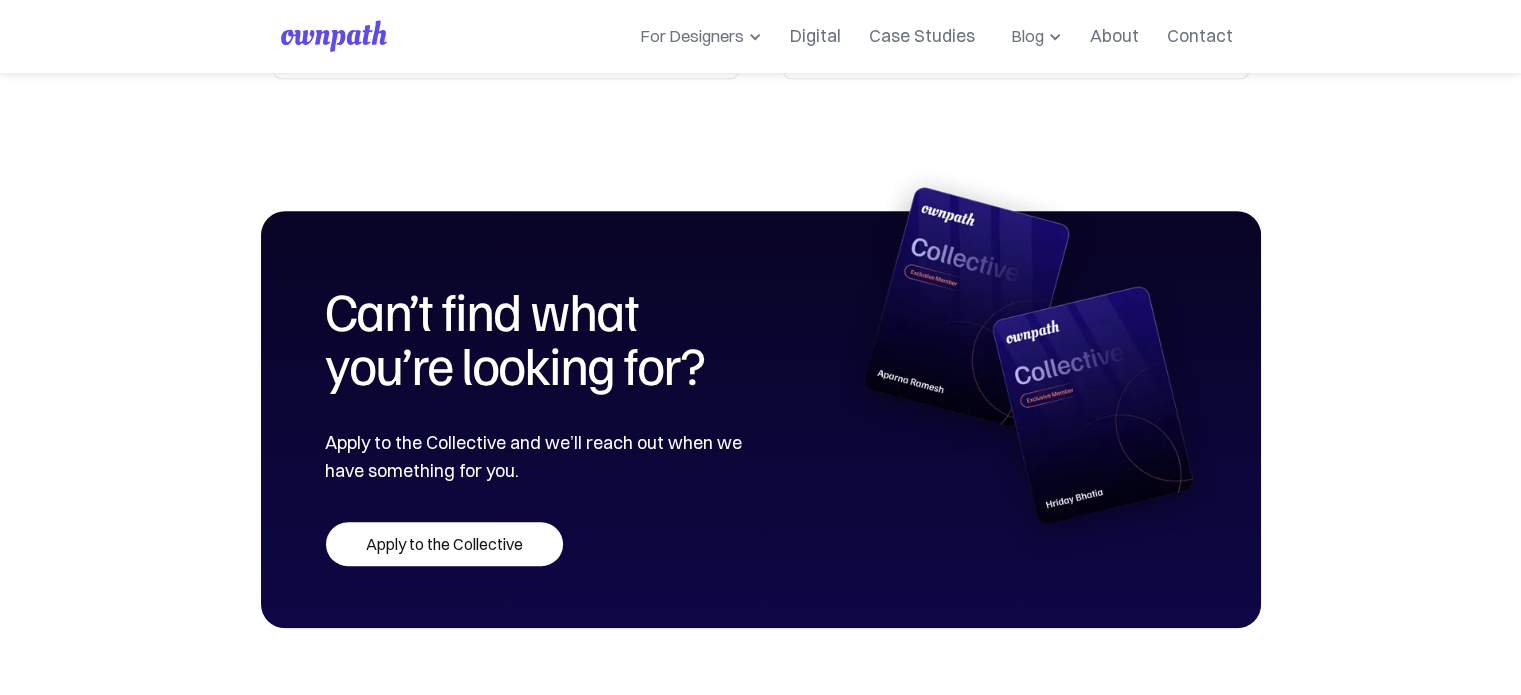 scroll, scrollTop: 1162, scrollLeft: 0, axis: vertical 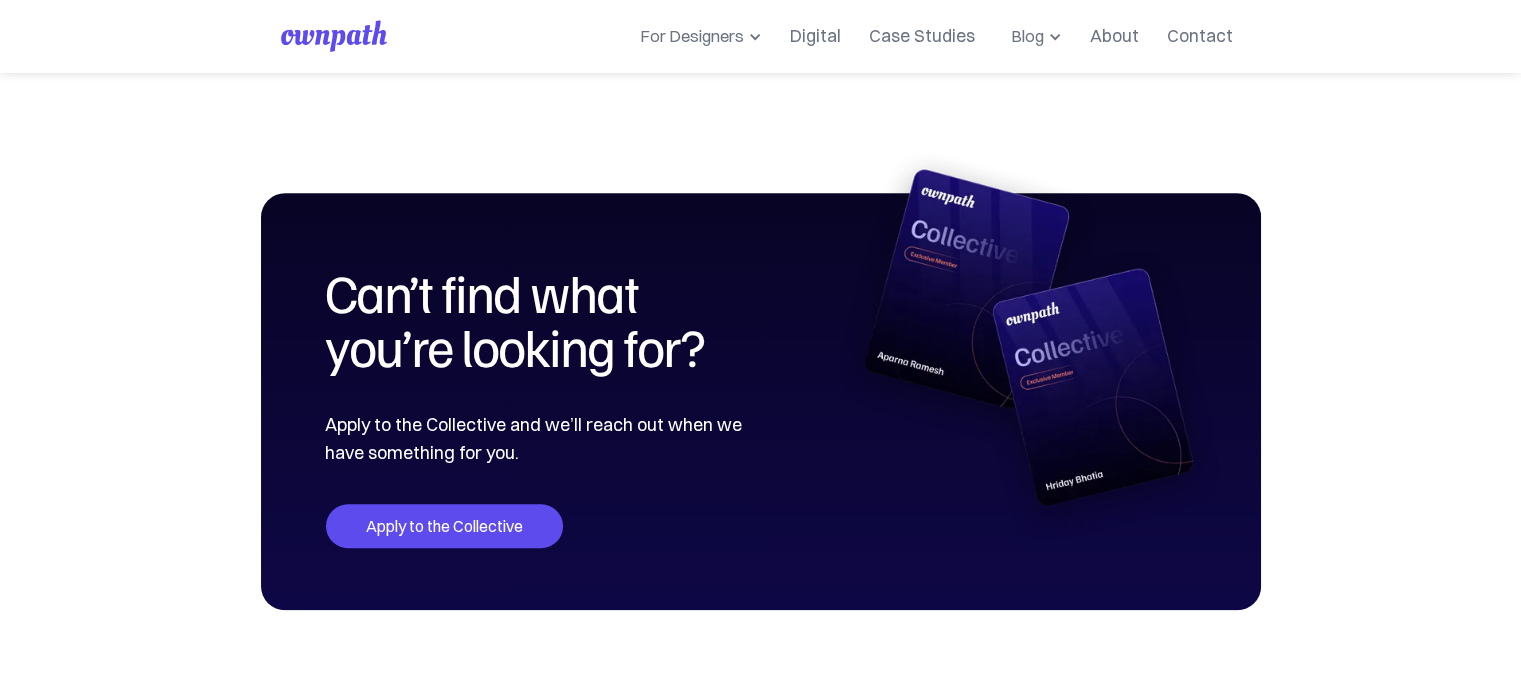 click on "Apply to the Collective" at bounding box center (444, 526) 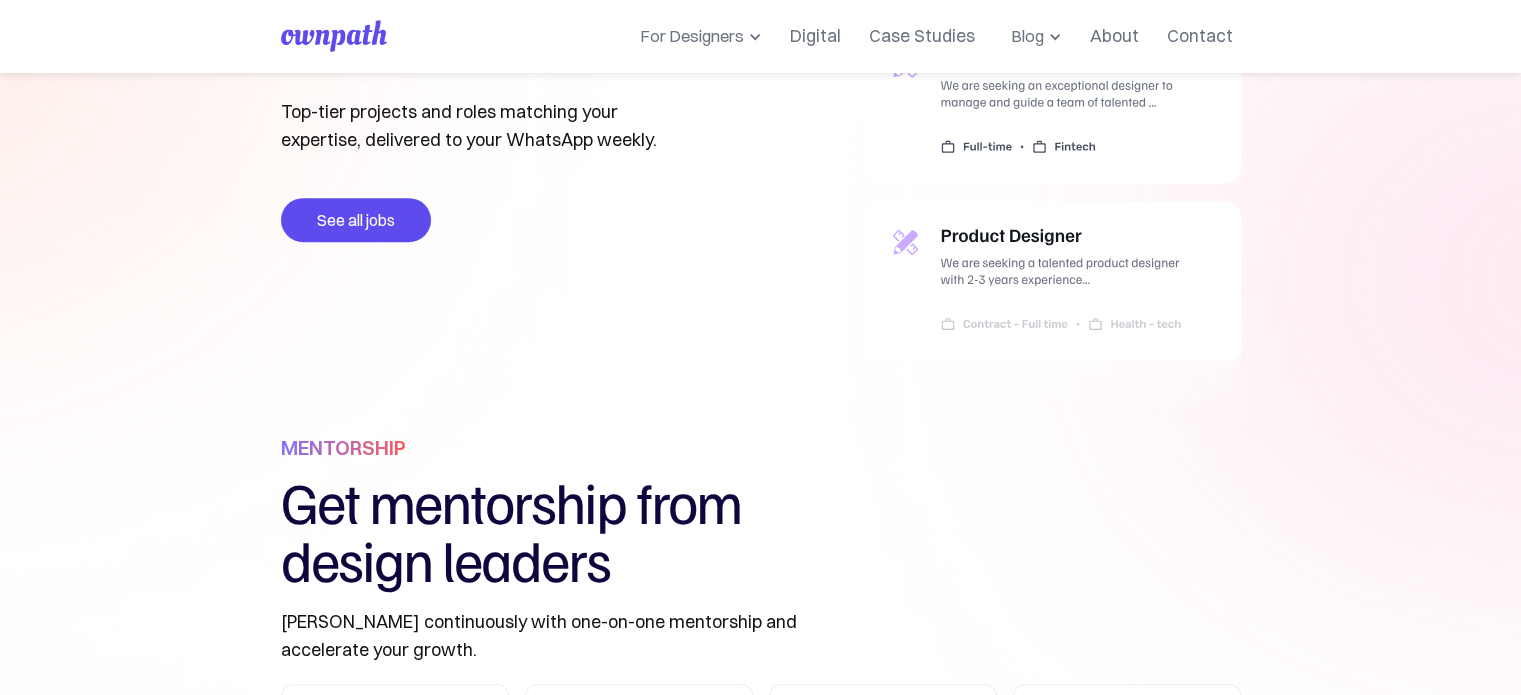 scroll, scrollTop: 922, scrollLeft: 0, axis: vertical 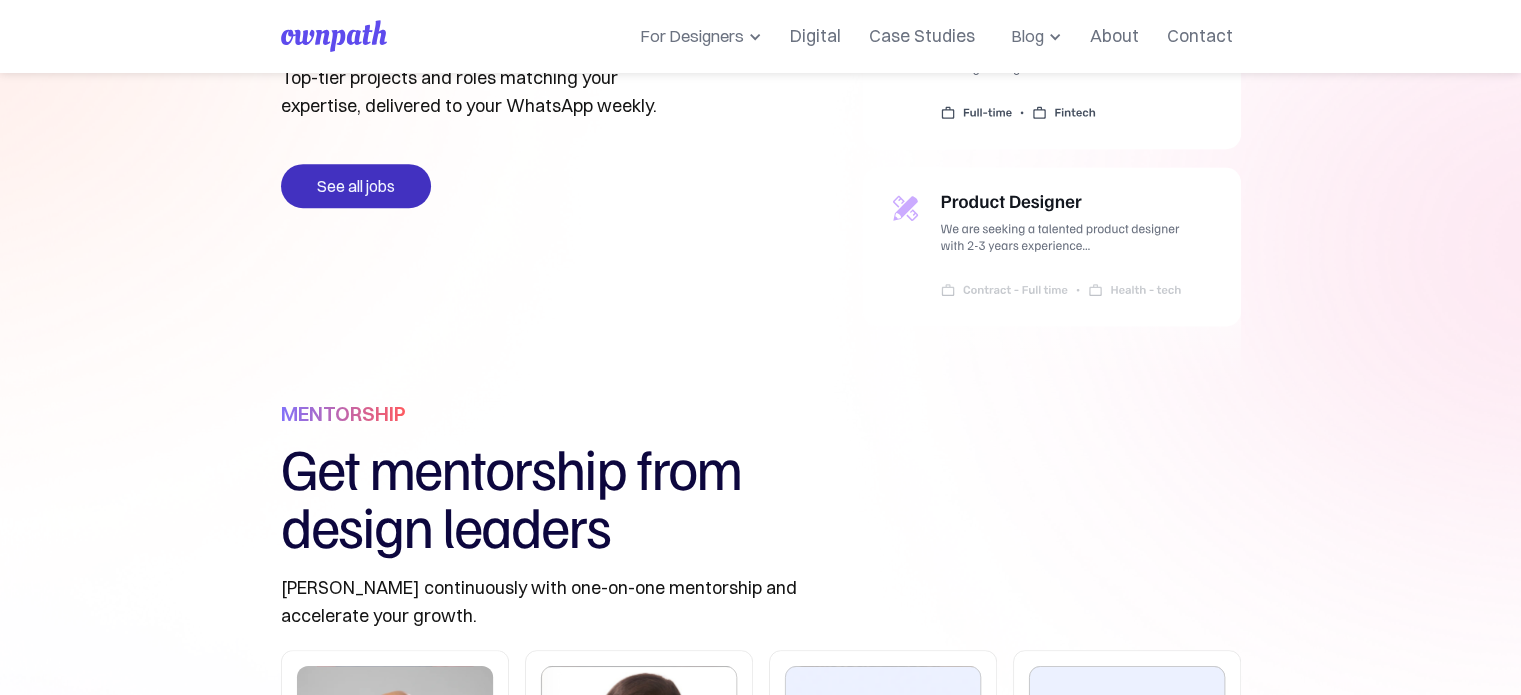 click on "See all jobs" at bounding box center [356, 186] 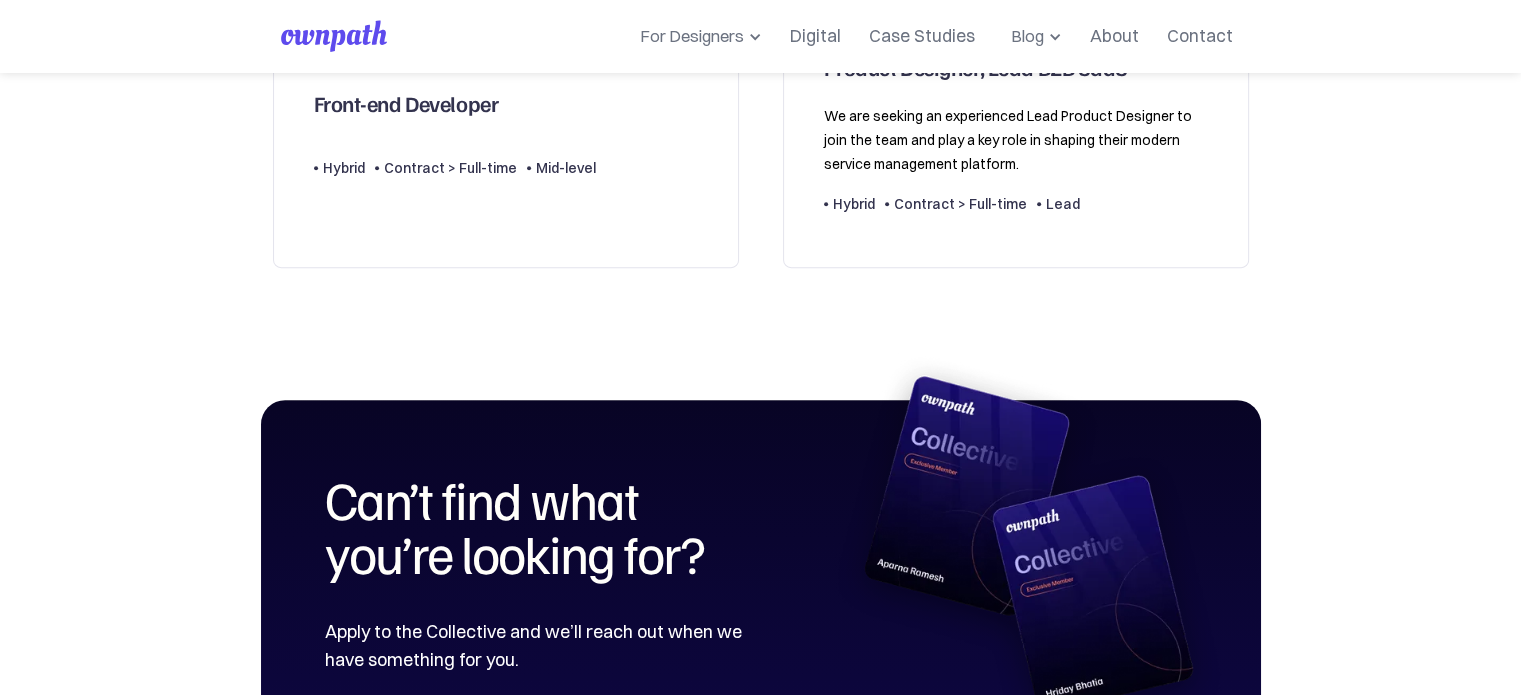 scroll, scrollTop: 960, scrollLeft: 0, axis: vertical 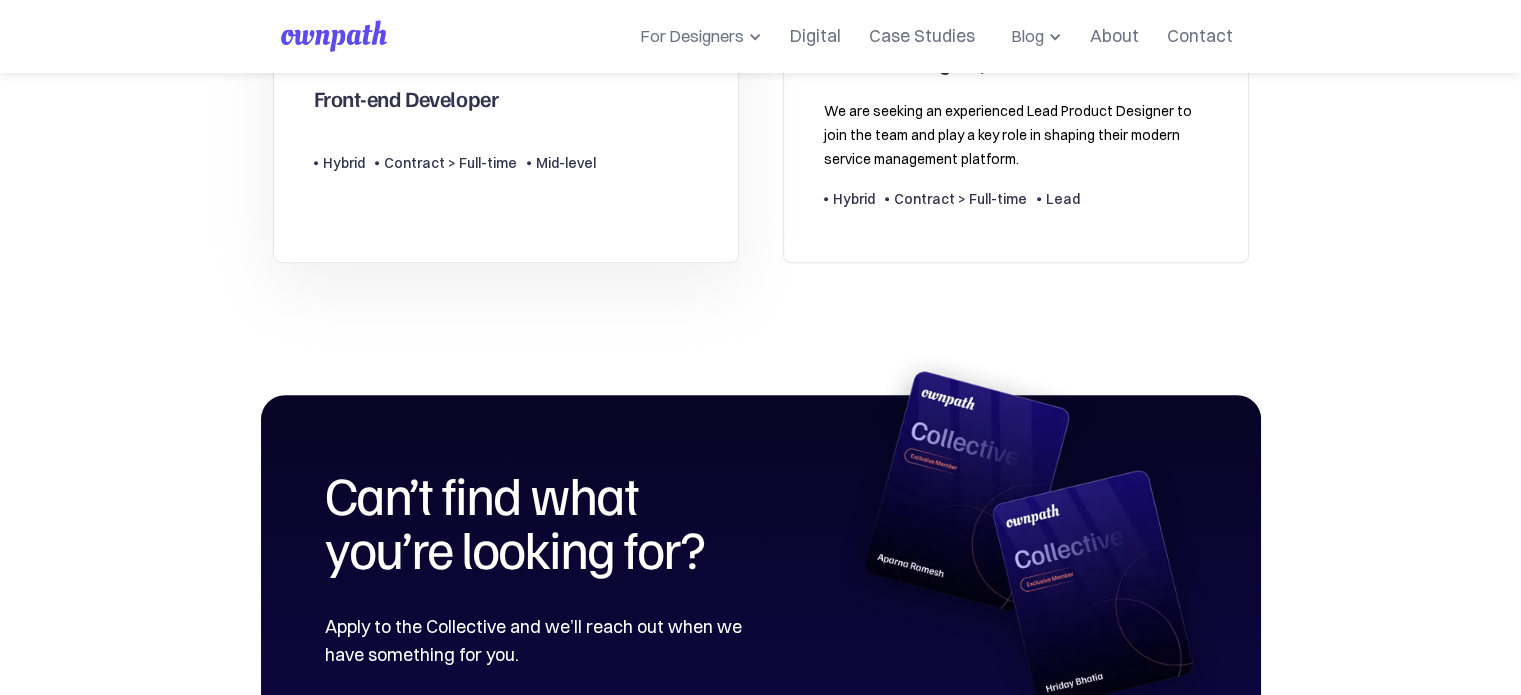 click on "Mid-level" at bounding box center [566, 163] 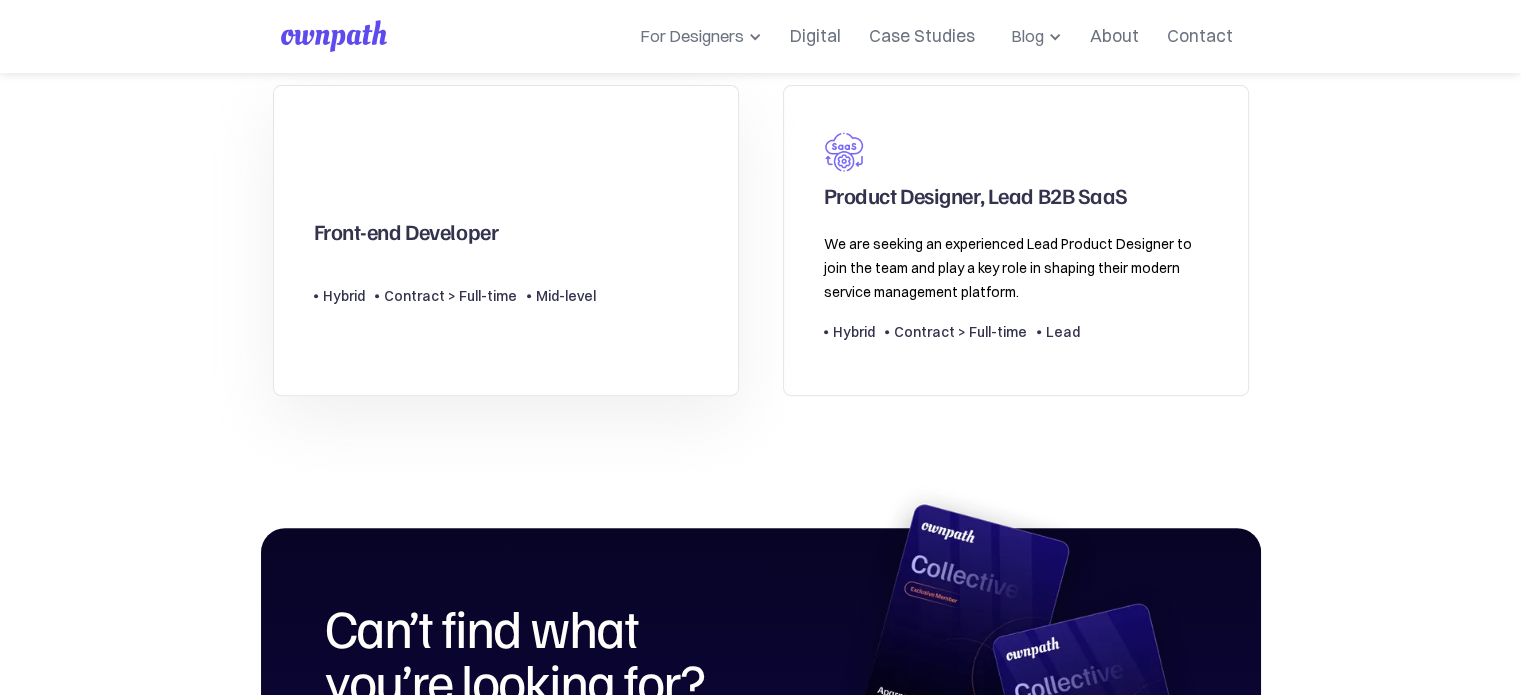 scroll, scrollTop: 826, scrollLeft: 0, axis: vertical 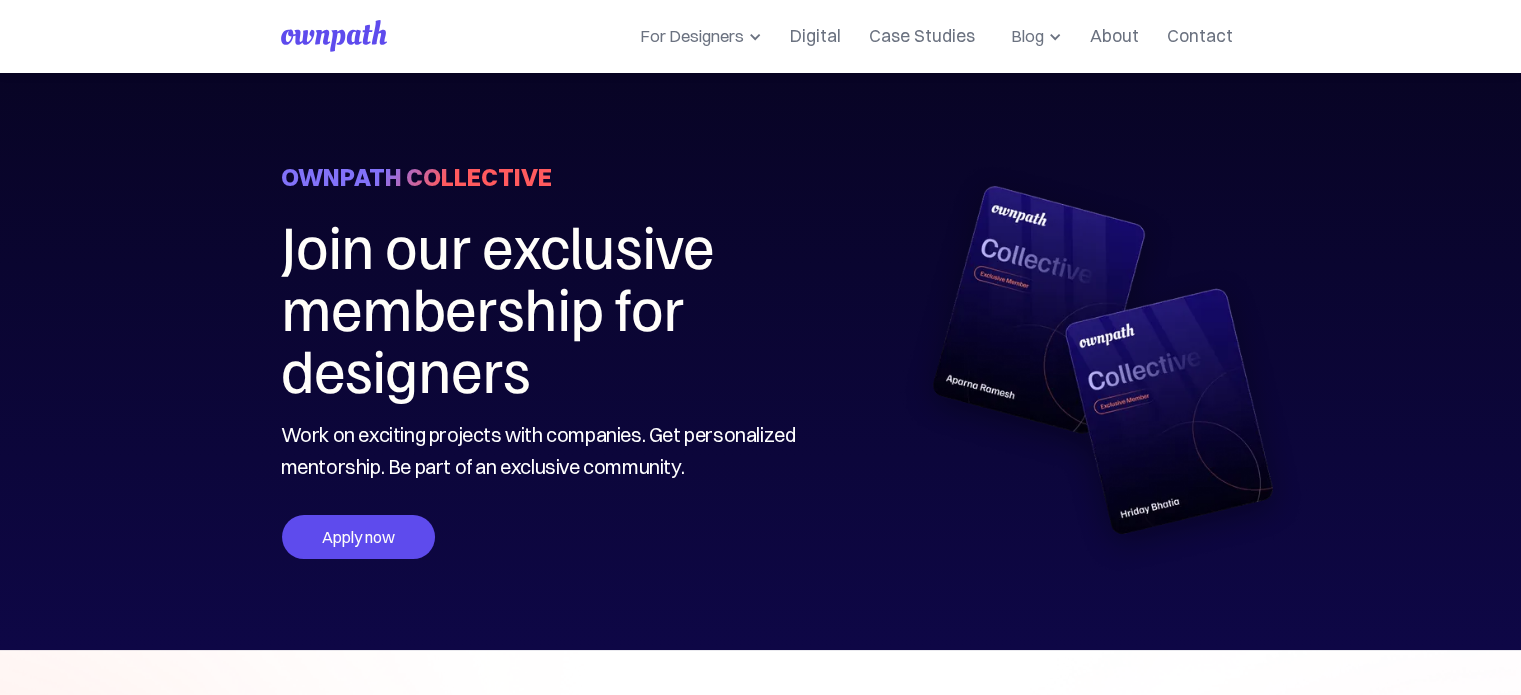 click on "Apply now" at bounding box center (358, 537) 